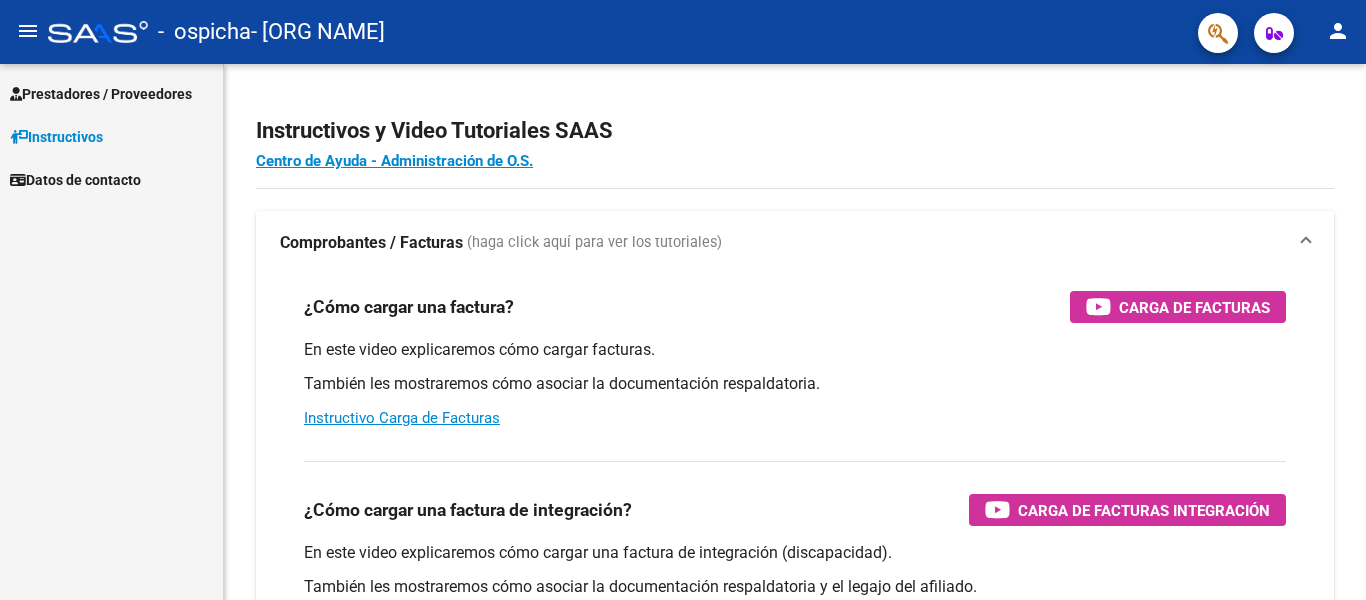 scroll, scrollTop: 0, scrollLeft: 0, axis: both 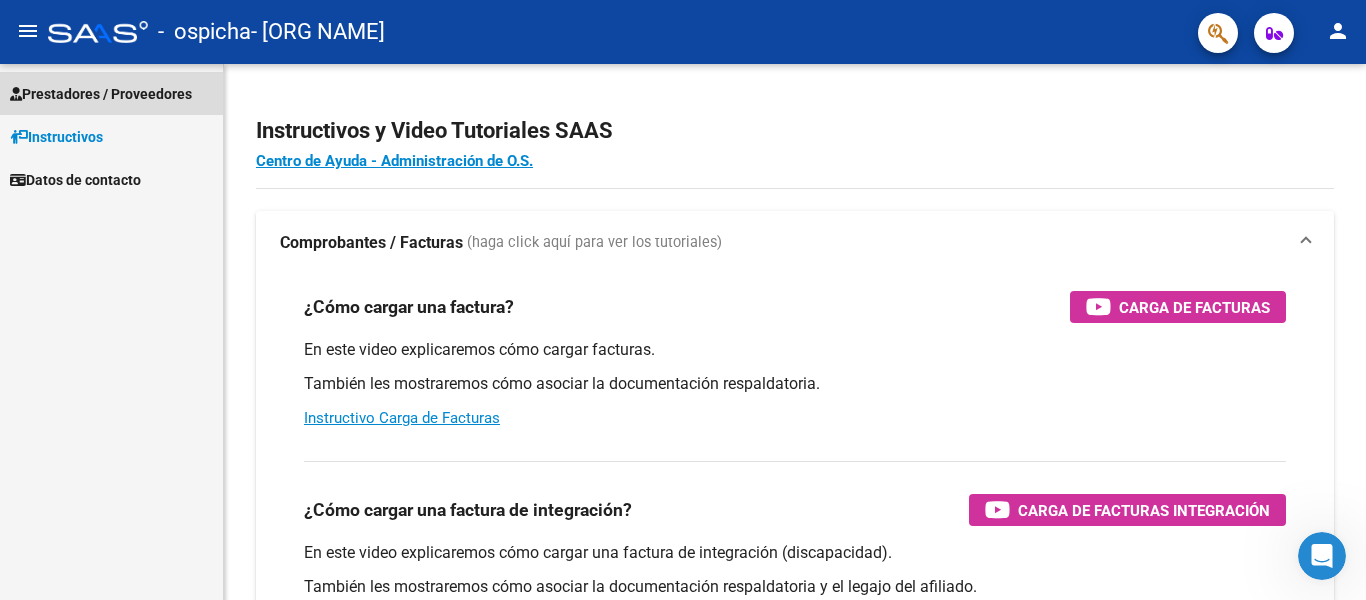 click on "Prestadores / Proveedores" at bounding box center (111, 93) 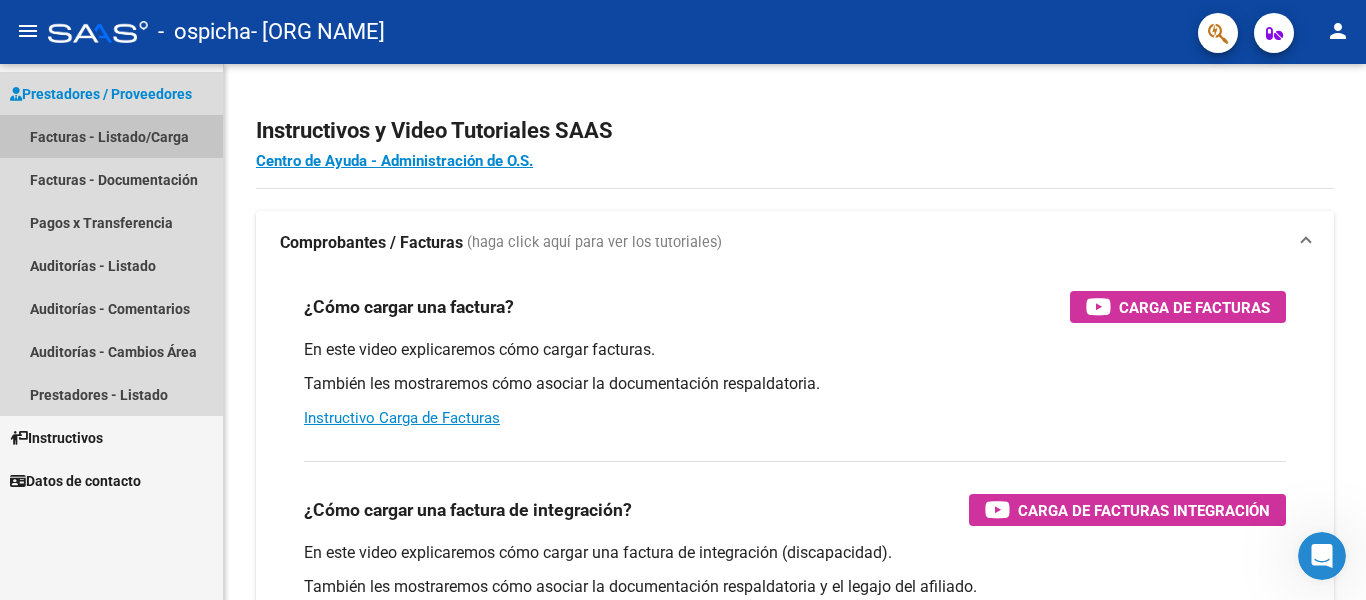 click on "Facturas - Listado/Carga" at bounding box center (111, 136) 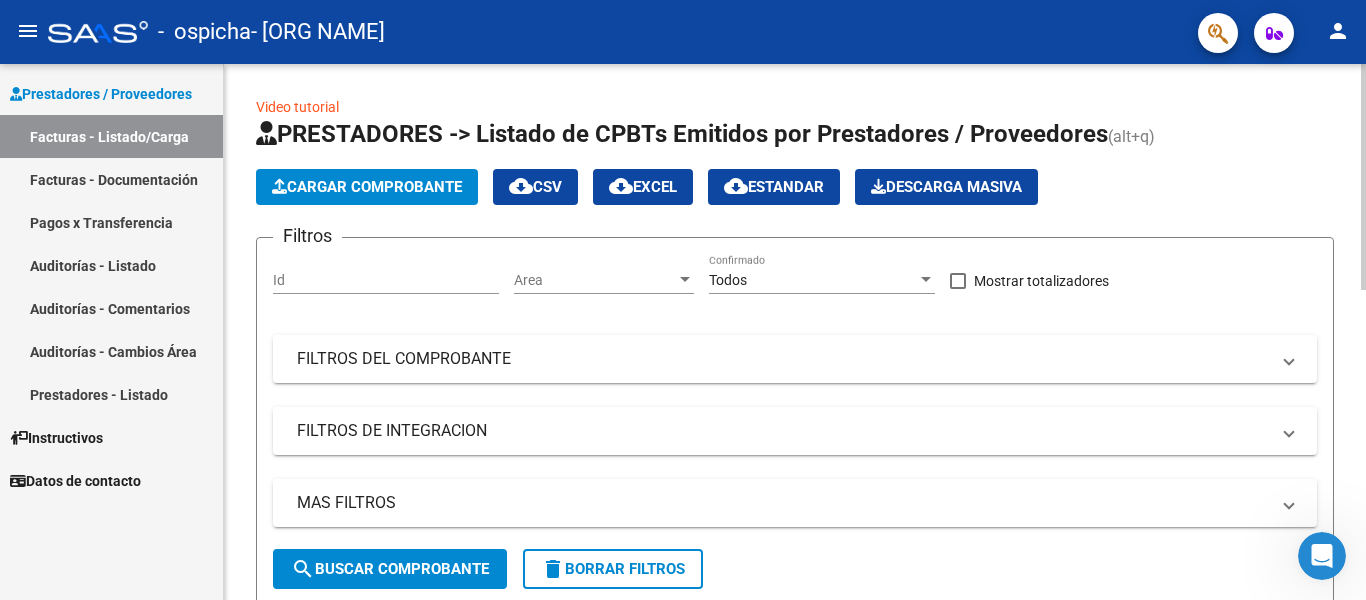 click on "Cargar Comprobante" 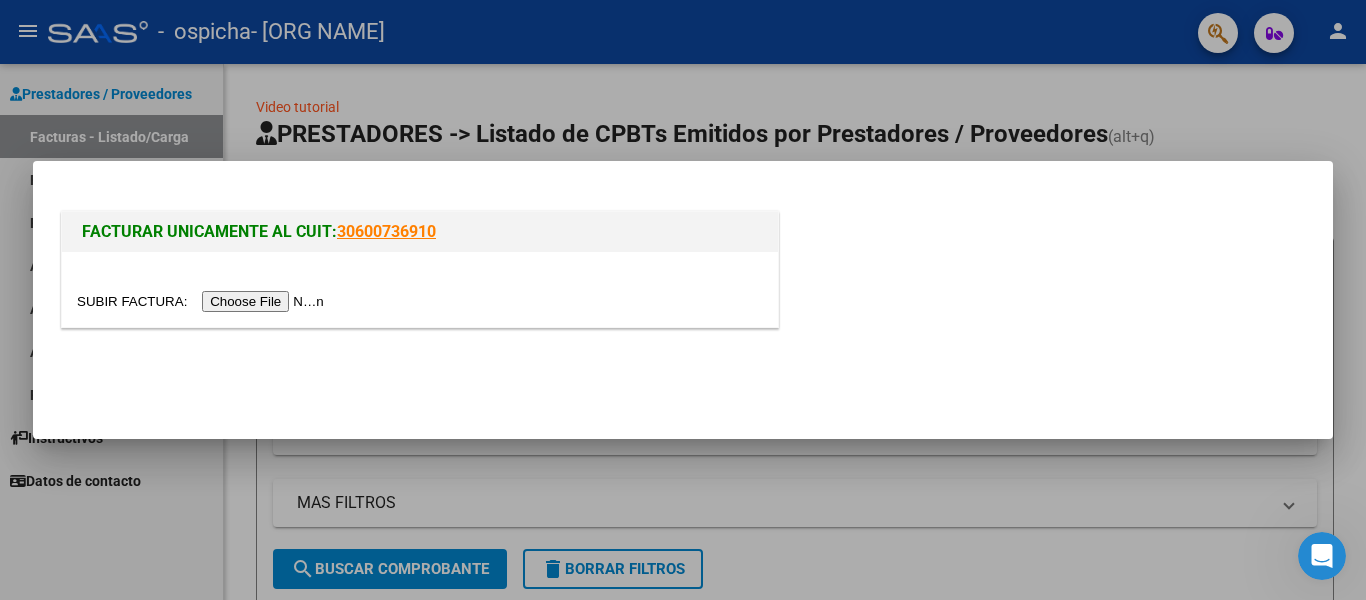 click at bounding box center [203, 301] 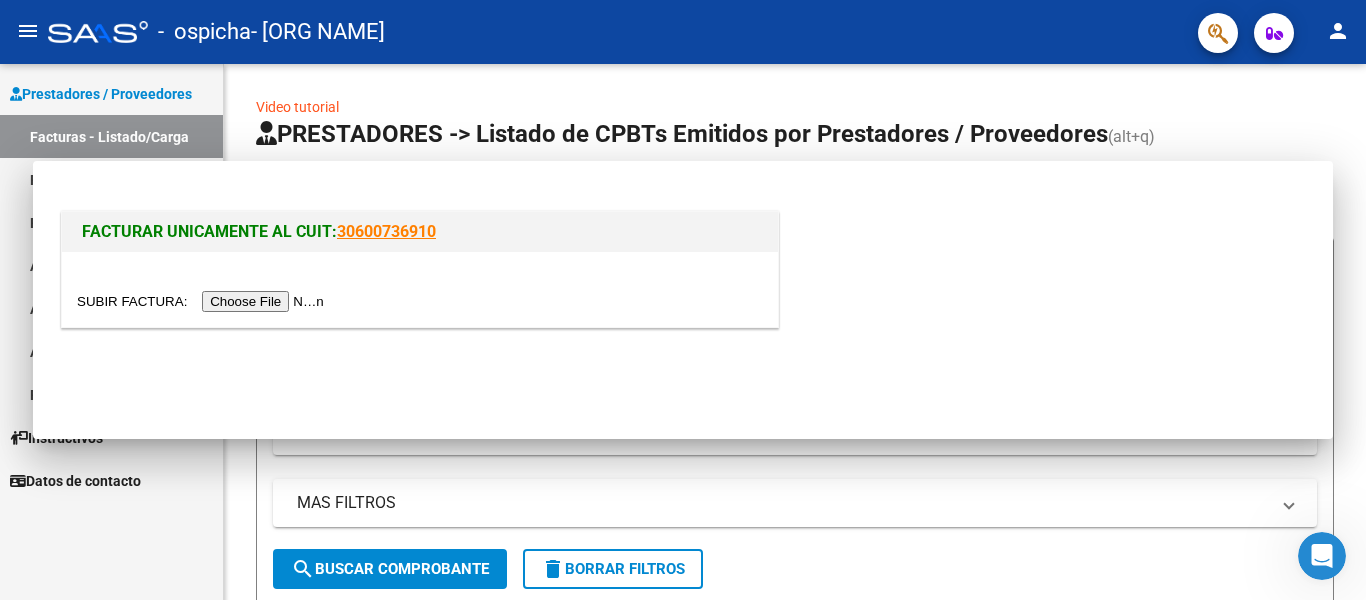click on "MAS FILTROS" at bounding box center (795, 503) 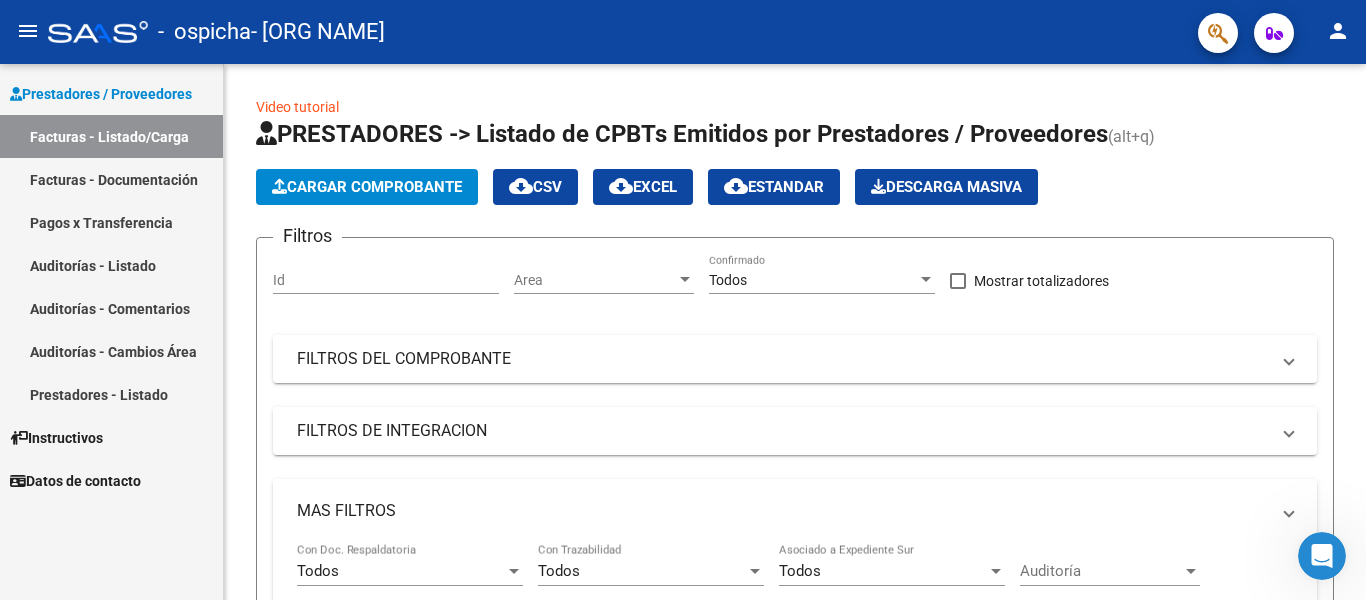 click on "MAS FILTROS" at bounding box center (795, 511) 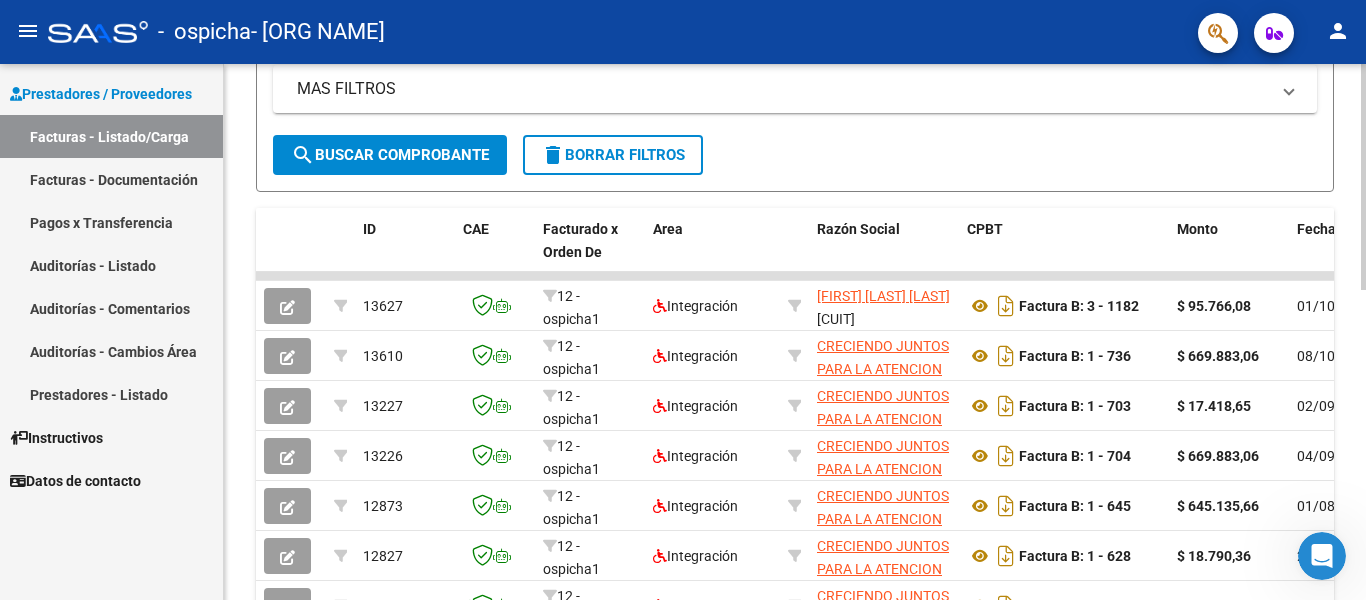 scroll, scrollTop: 416, scrollLeft: 0, axis: vertical 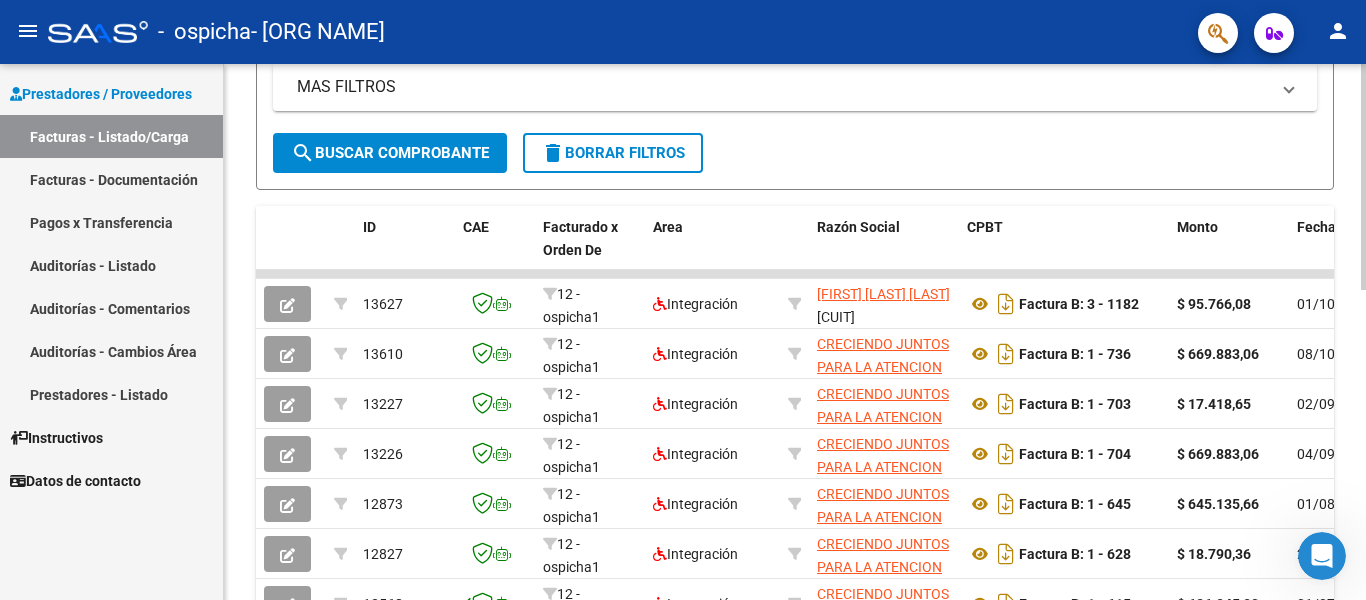 click 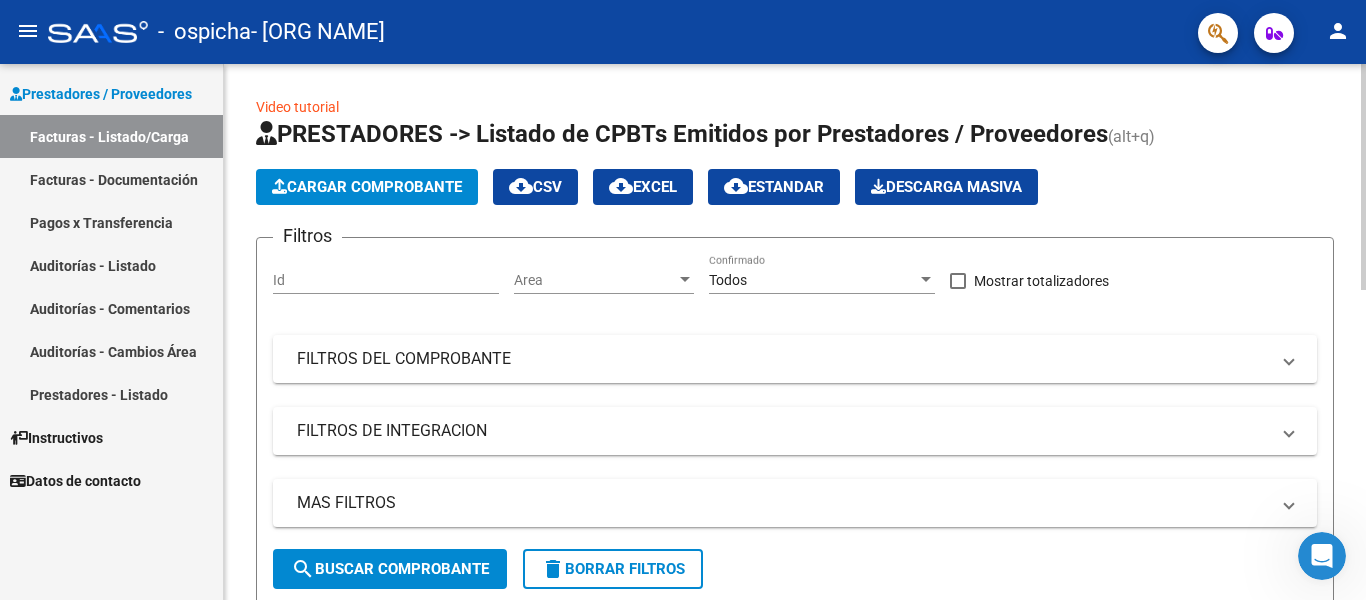 click 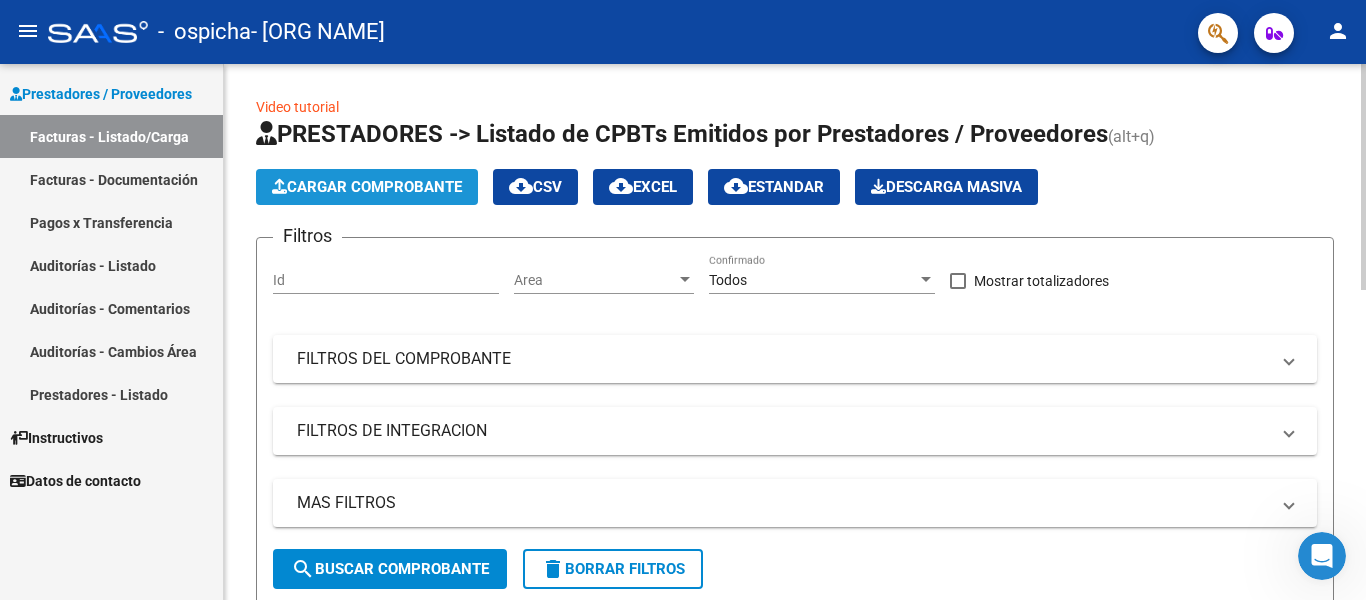 click on "Cargar Comprobante" 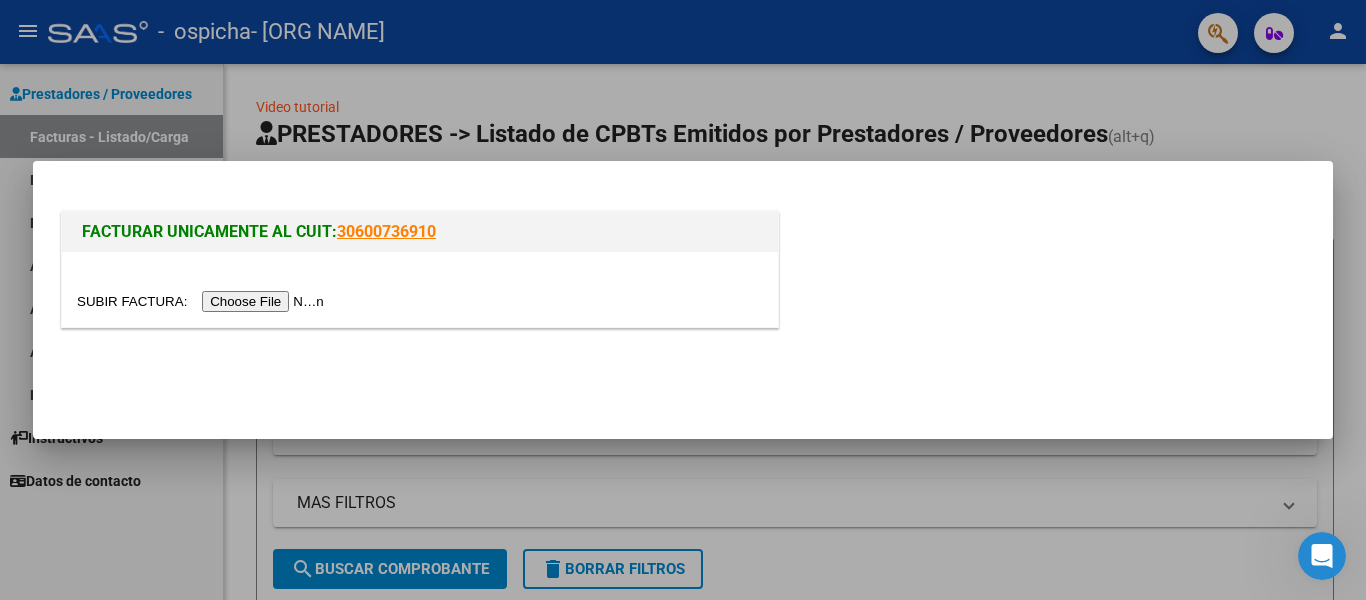 click at bounding box center [203, 301] 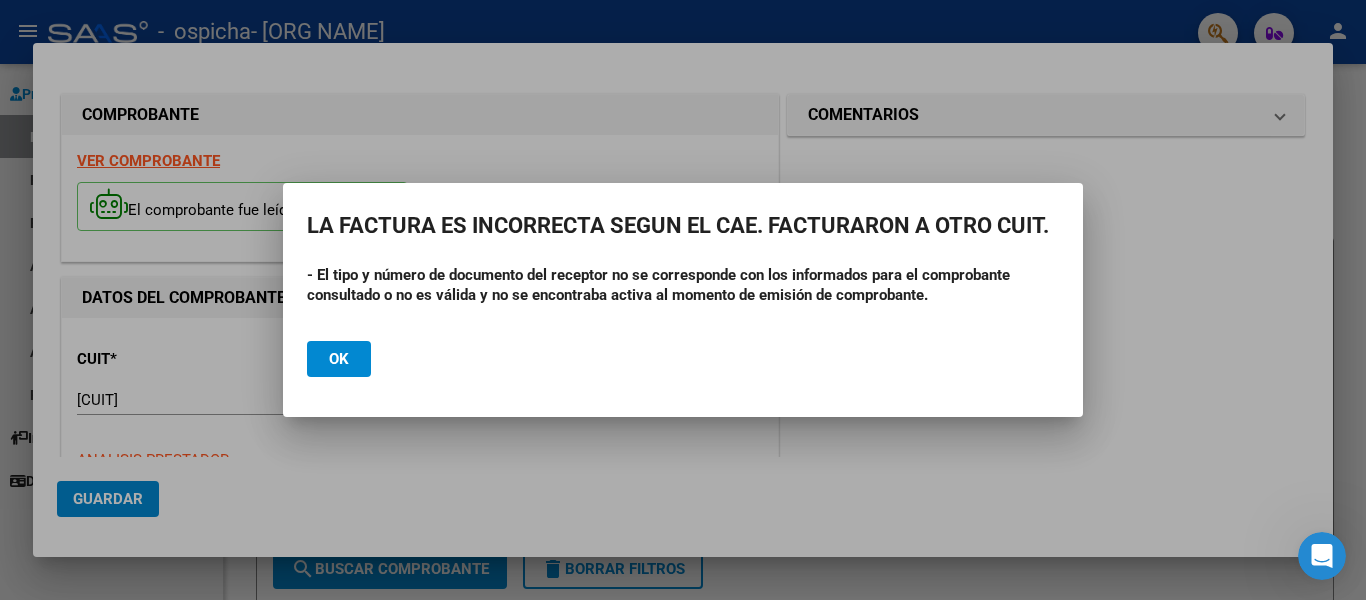 click at bounding box center (683, 300) 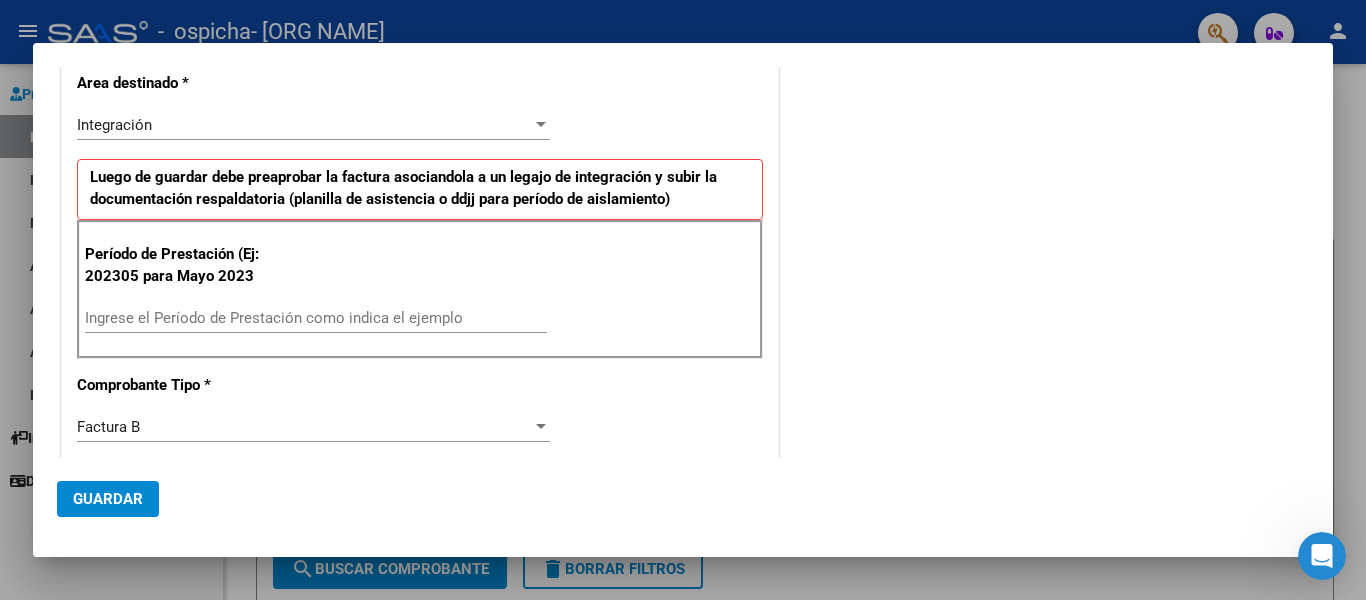 scroll, scrollTop: 0, scrollLeft: 0, axis: both 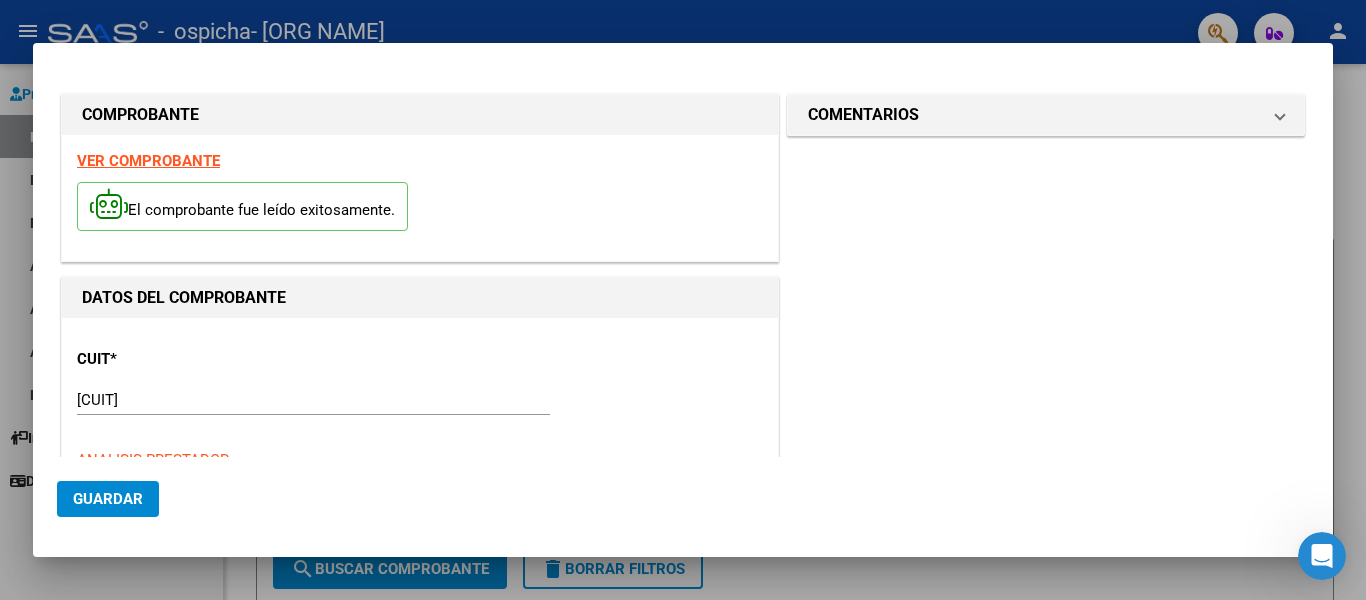 click on "VER COMPROBANTE" at bounding box center (148, 161) 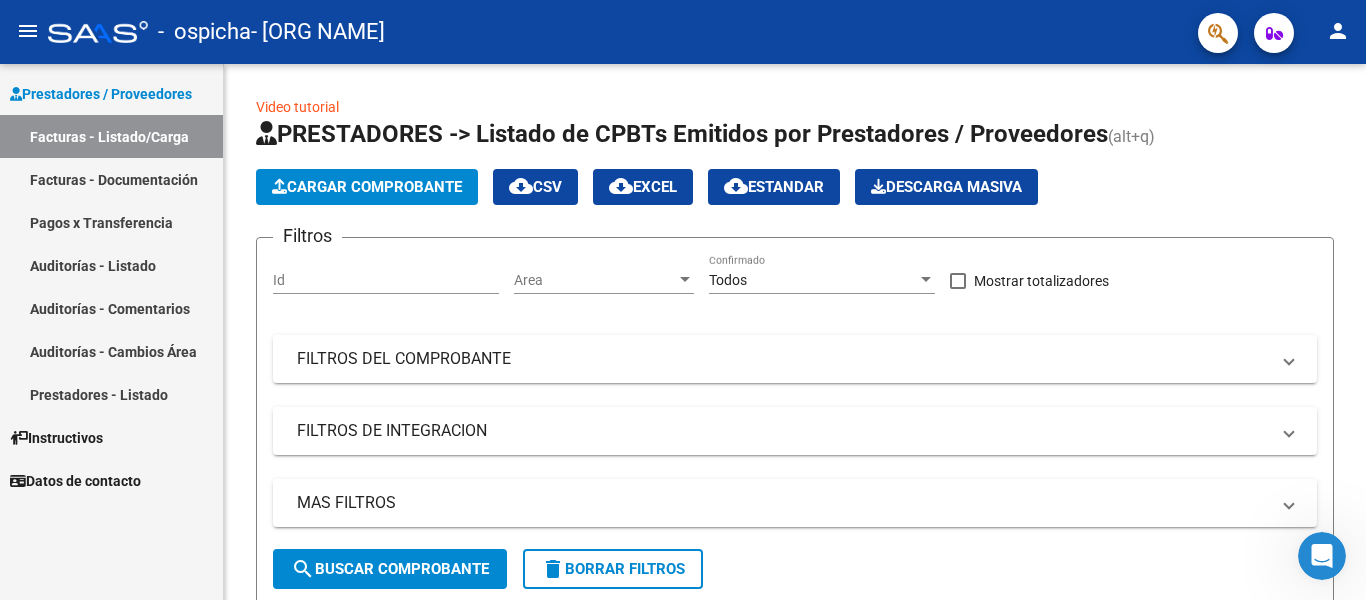 click on "Prestadores - Listado" at bounding box center [111, 394] 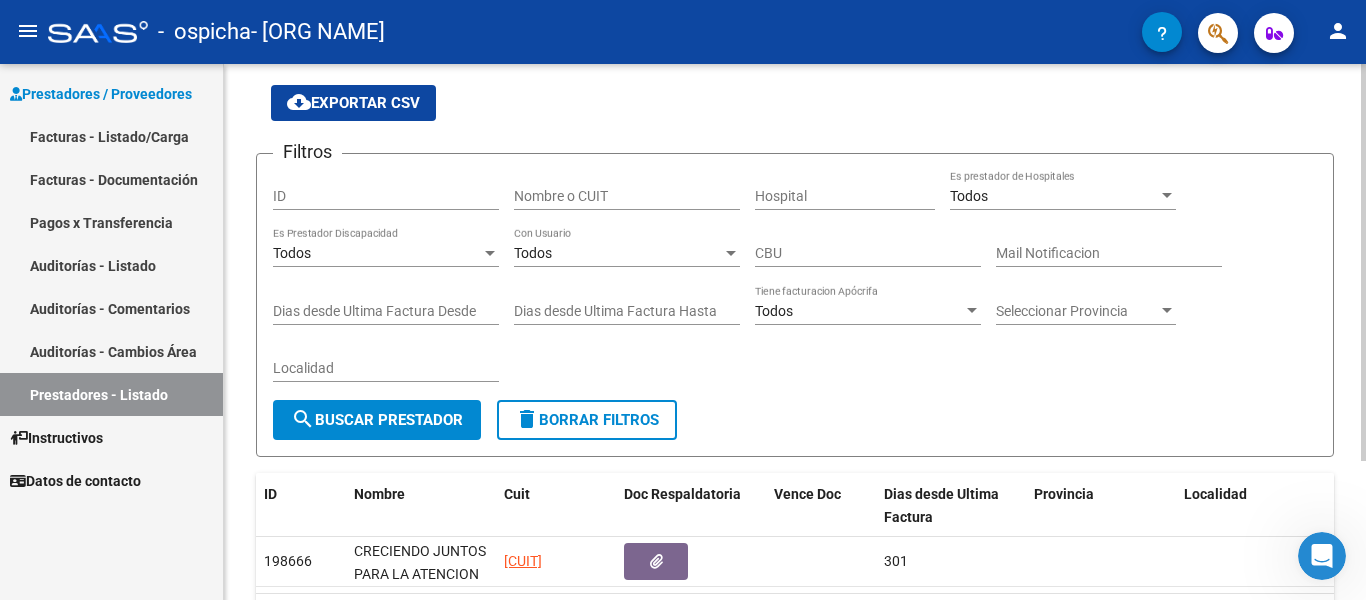 scroll, scrollTop: 157, scrollLeft: 0, axis: vertical 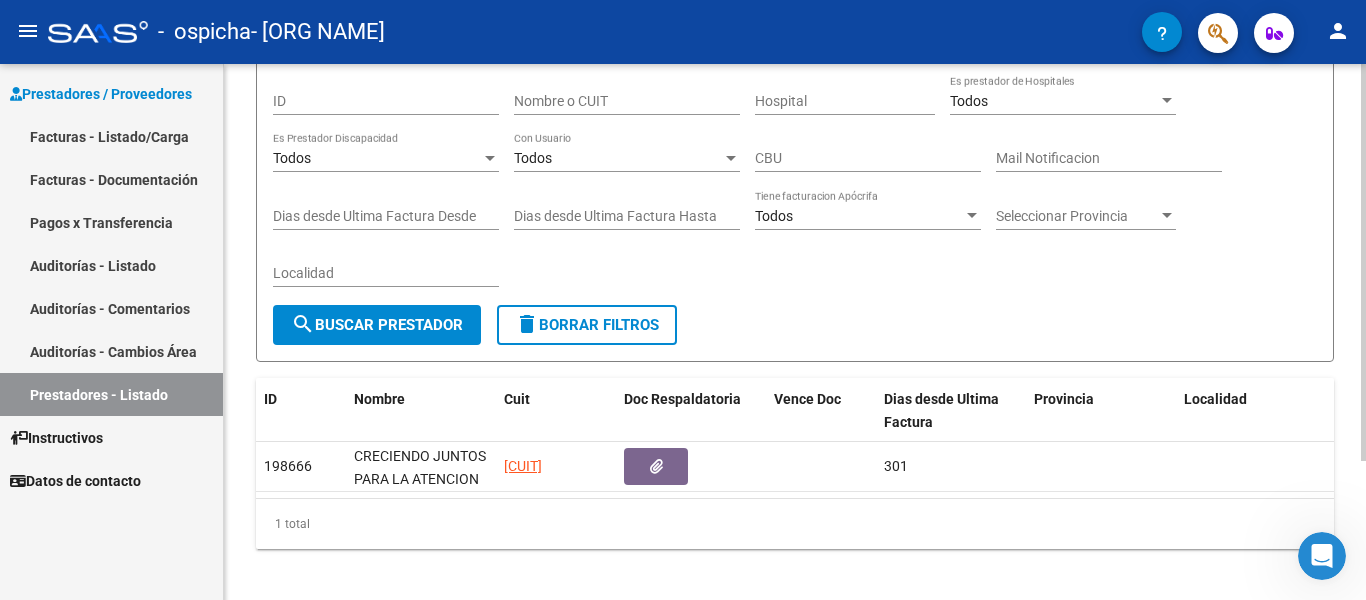 click 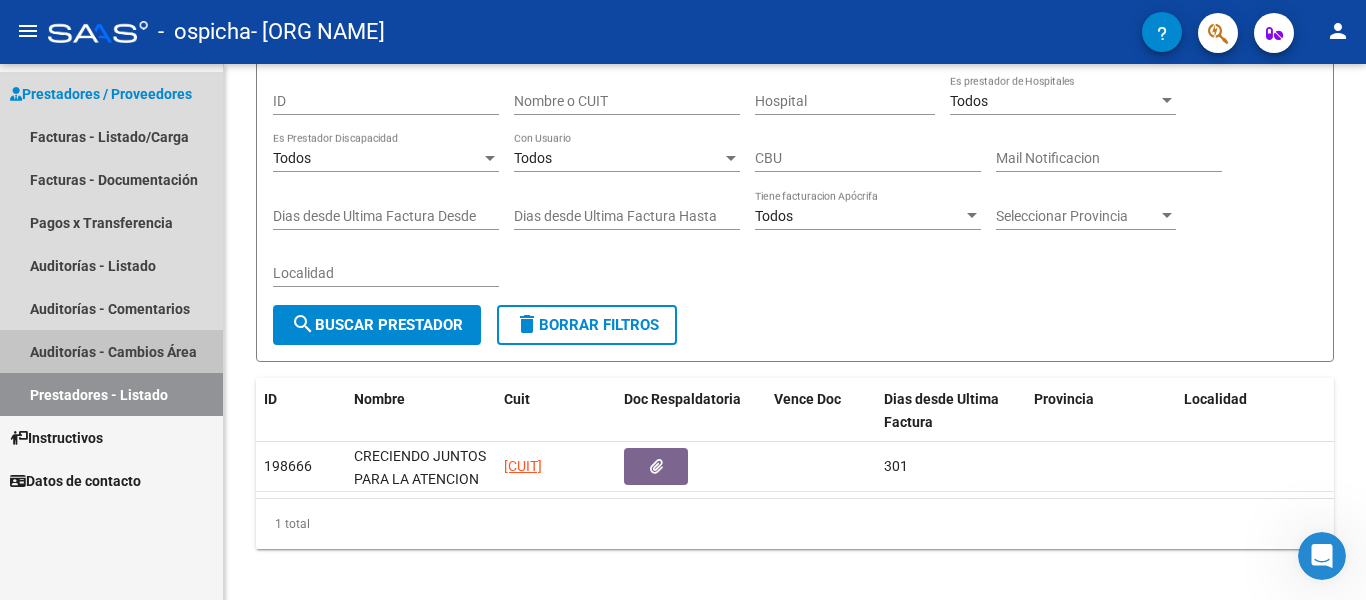 click on "Auditorías - Cambios Área" at bounding box center (111, 351) 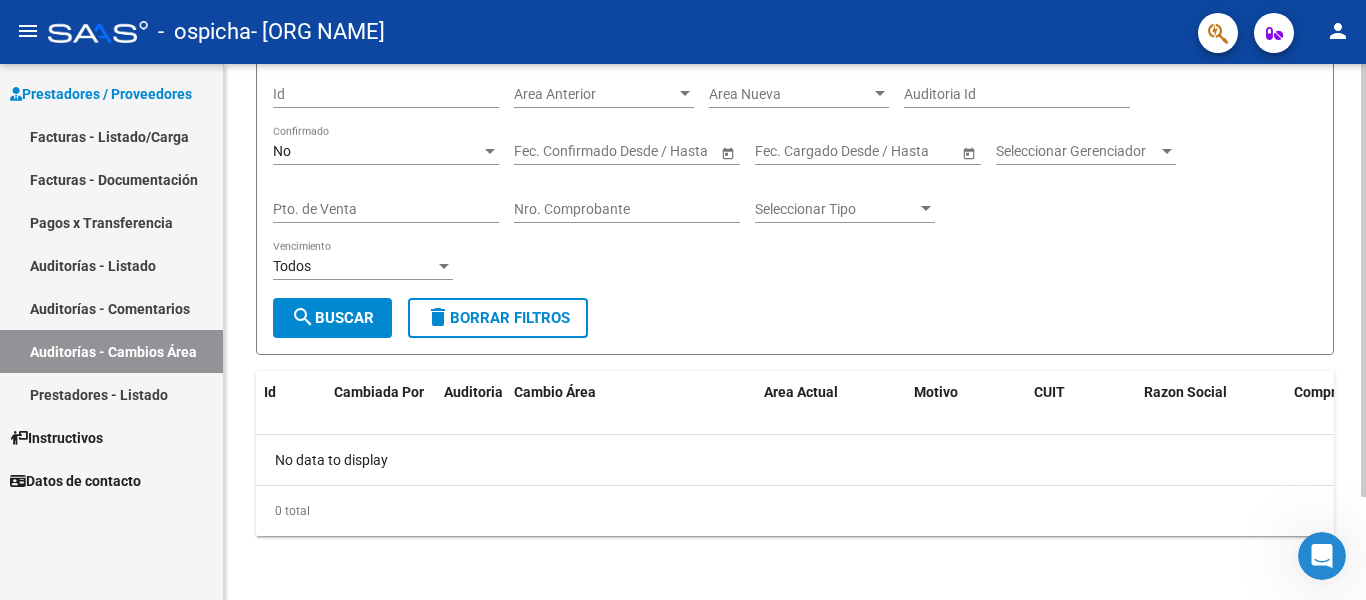 scroll, scrollTop: 0, scrollLeft: 0, axis: both 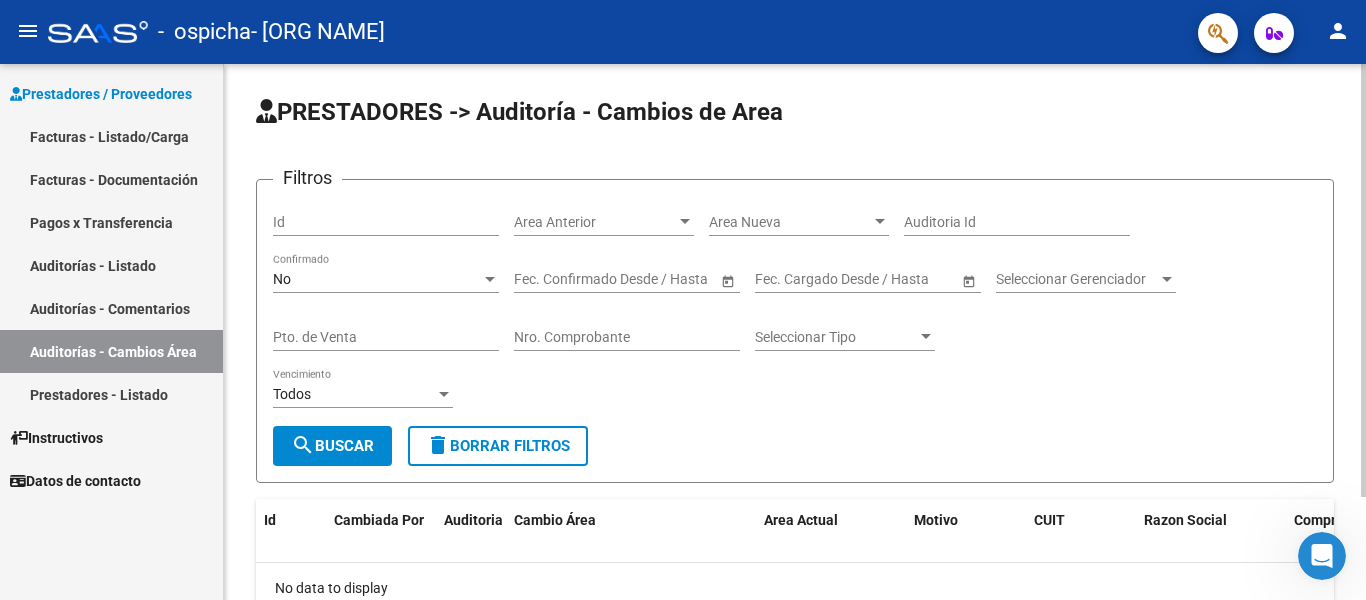 click on "PRESTADORES -> Auditoría - Cambios de Area Filtros Id Area Anterior Area Anterior Area Nueva Area Nueva Auditoria Id No Confirmado Start date – End date Fec. Confirmado Desde / Hasta Start date – End date Fec. Cargado Desde / Hasta Seleccionar Gerenciador Seleccionar Gerenciador Pto. de Venta Nro. Comprobante Seleccionar Tipo Seleccionar Tipo Todos Vencimiento search  Buscar  delete  Borrar Filtros  Id Cambiada Por Auditoria Cambio Área Area Actual Motivo CUIT Razon Social Comprobantes asociados Imputado Gerenciador Importe Aprobado Importe Debitado Importe Comprobantes Creado Usuario Confirmado Por Comentario Fecha Vencimiento Auditoría externa creada Período Imputado Cambio creado No data to display  0 total   1" 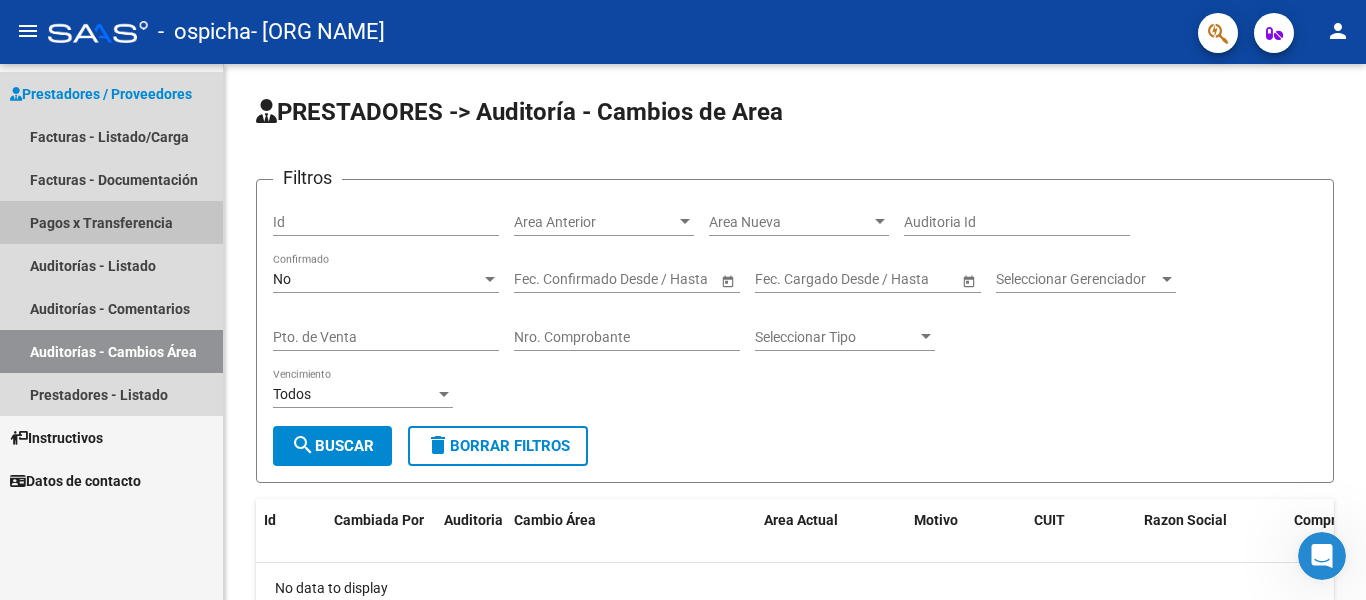 click on "Pagos x Transferencia" at bounding box center [111, 222] 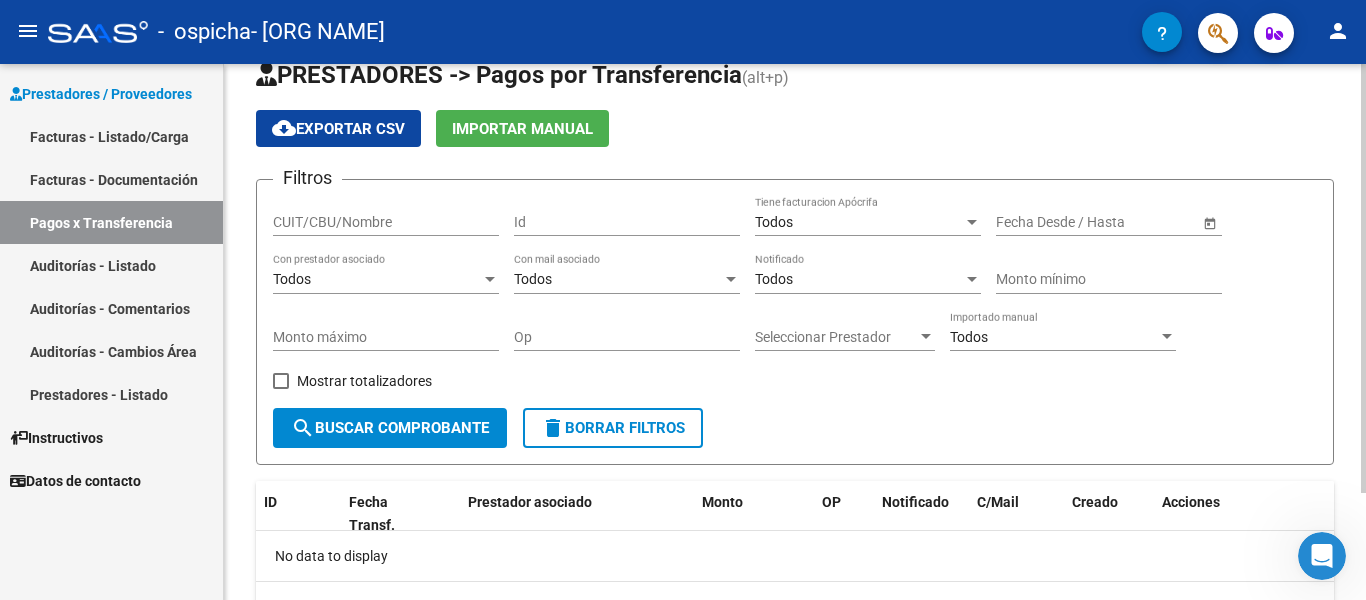 scroll, scrollTop: 0, scrollLeft: 0, axis: both 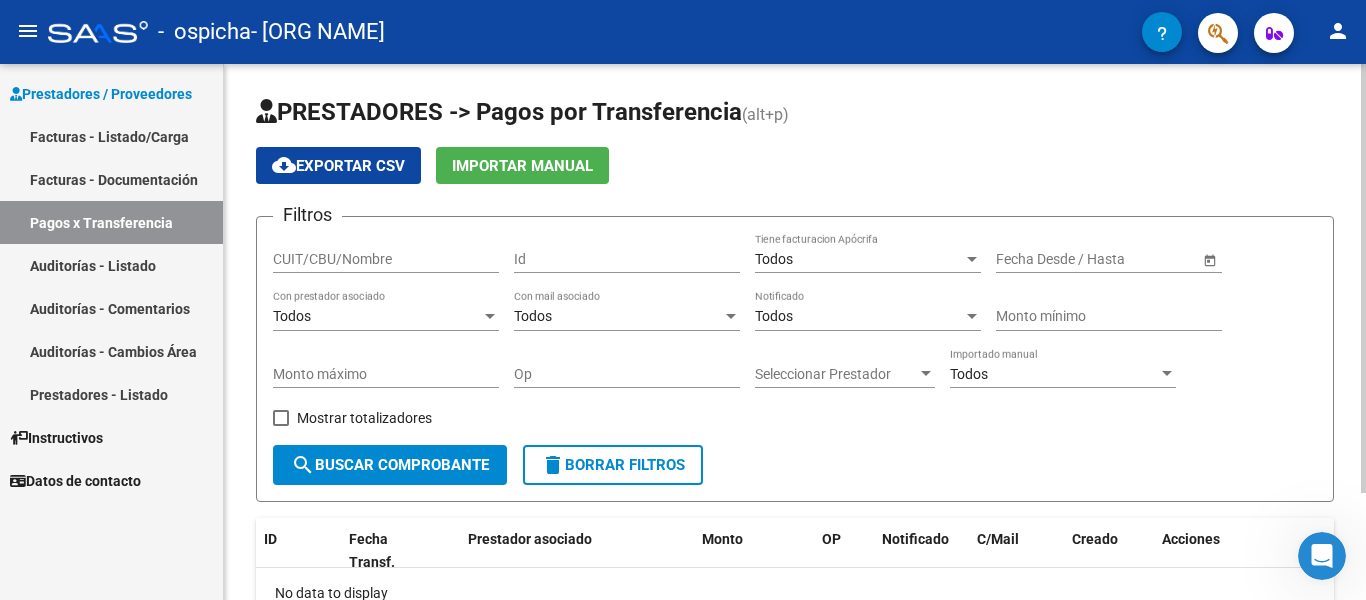 click 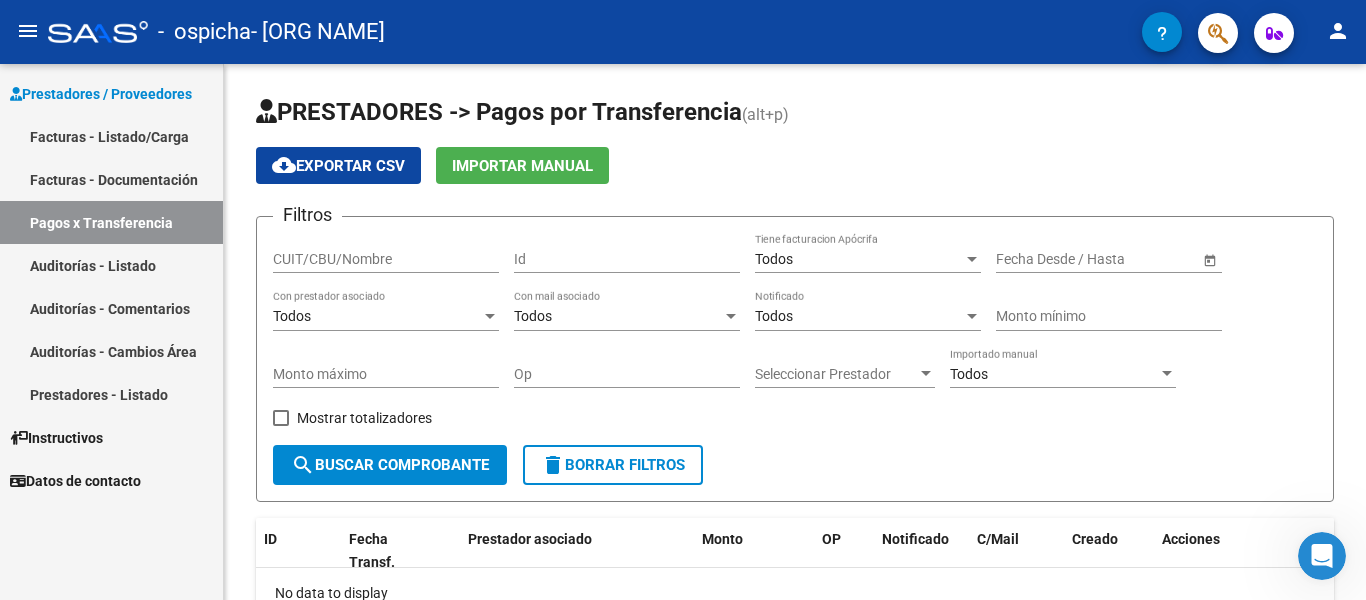 click on "menu" 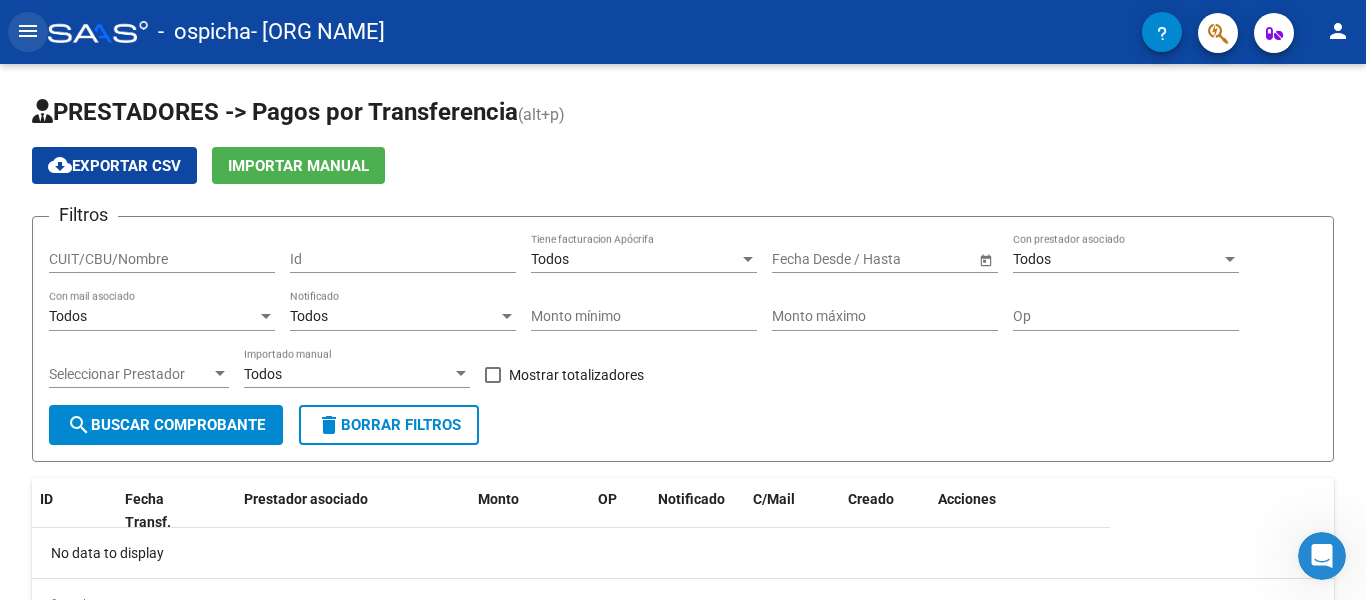 click on "menu" 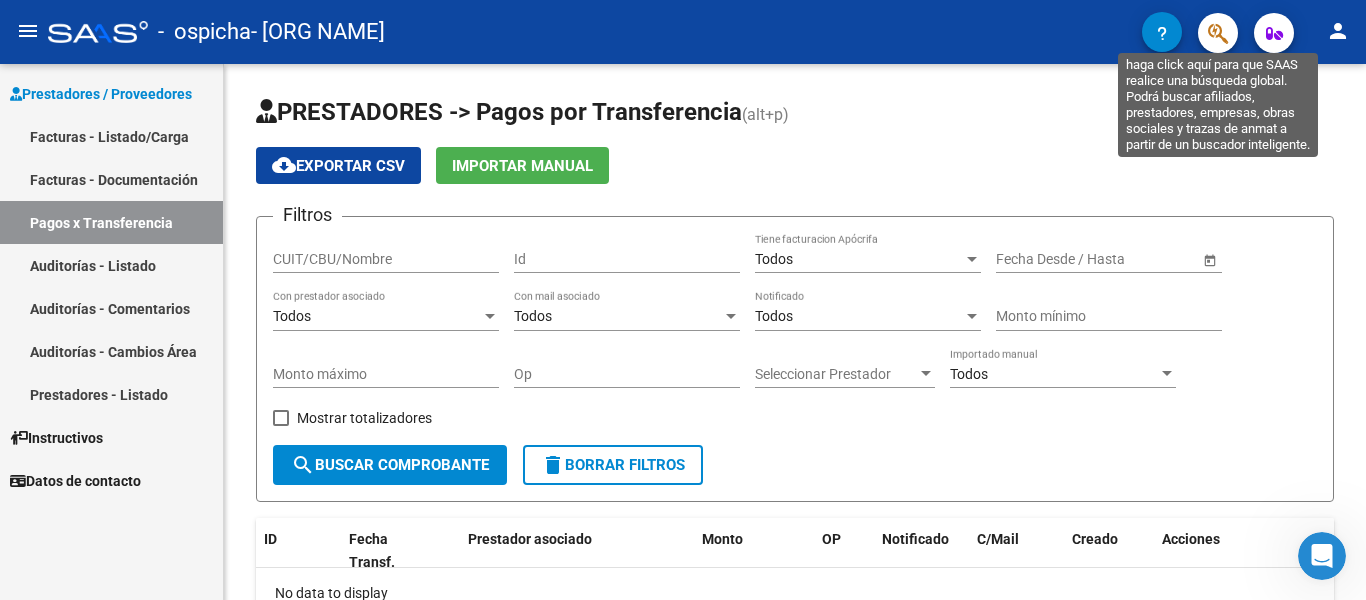 click 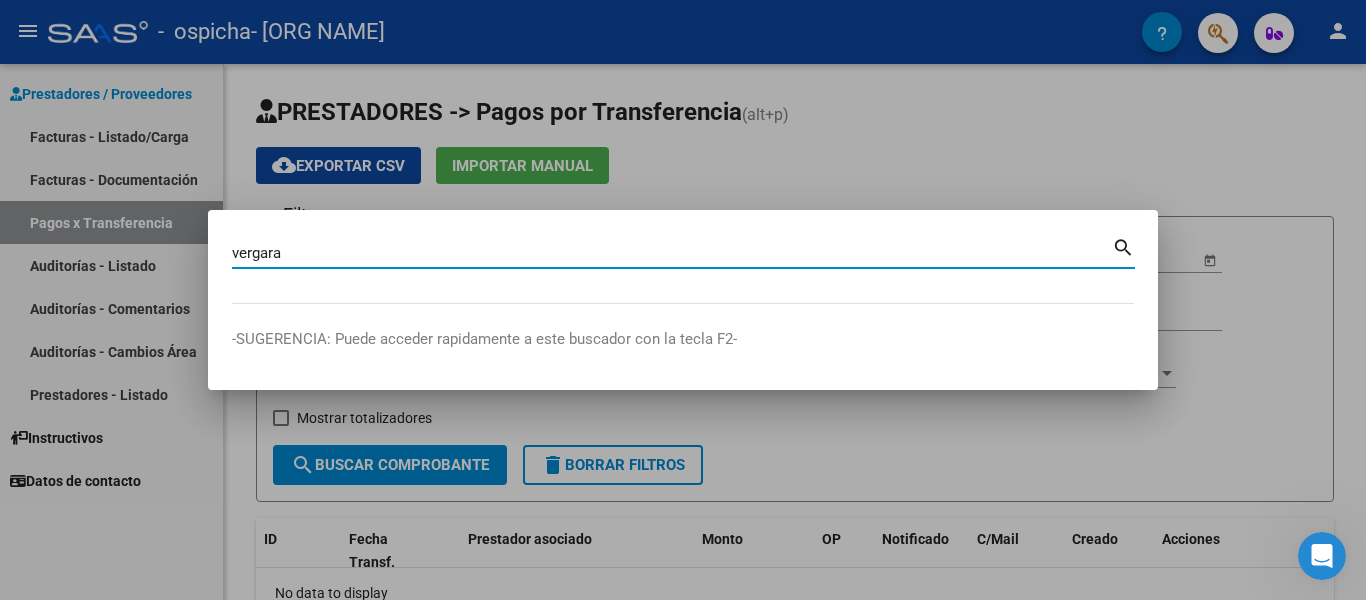 type on "vergara" 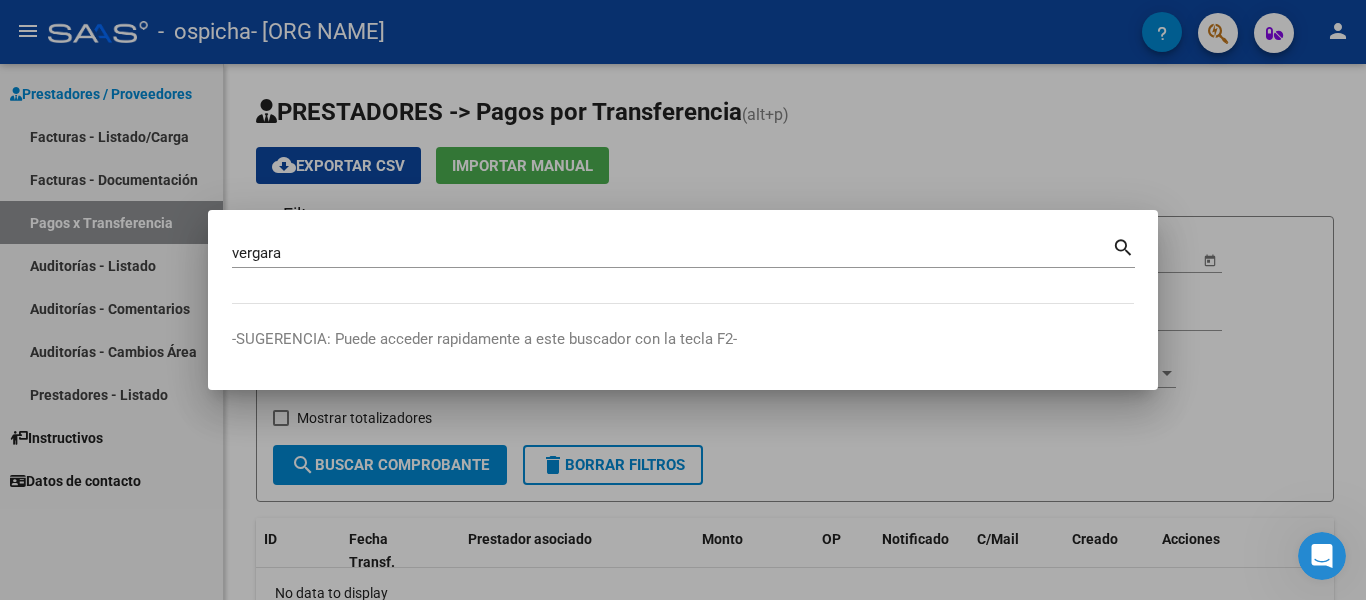drag, startPoint x: 1227, startPoint y: 172, endPoint x: 1134, endPoint y: 245, distance: 118.22859 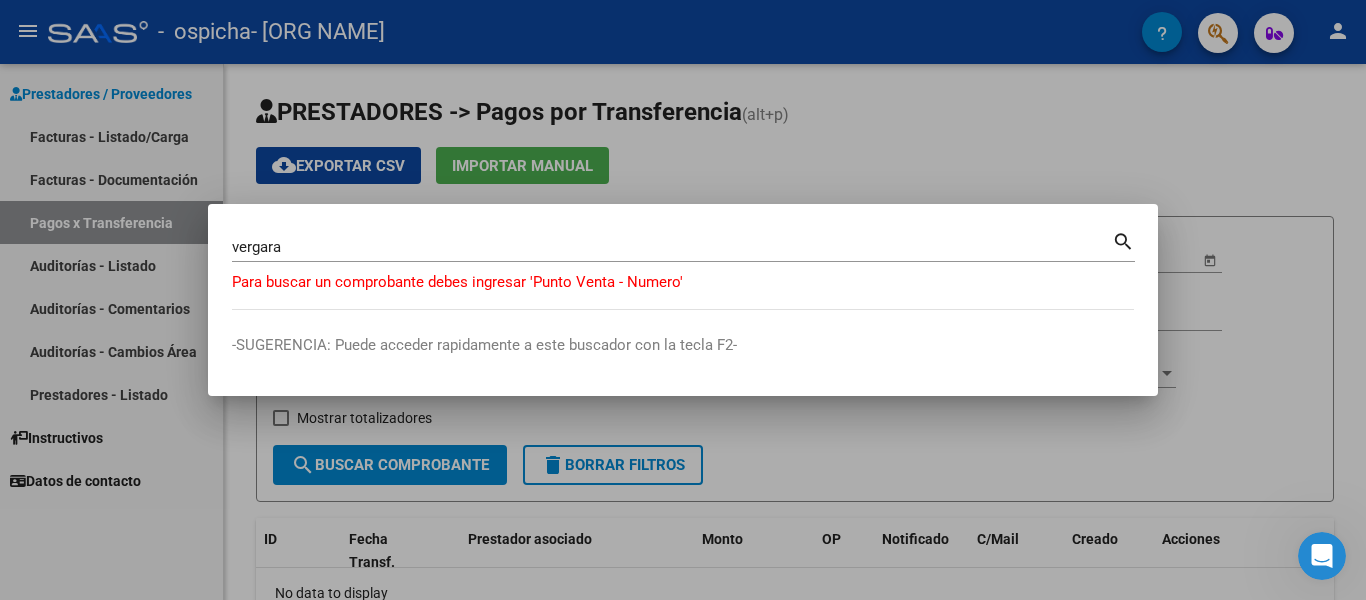 click at bounding box center (683, 300) 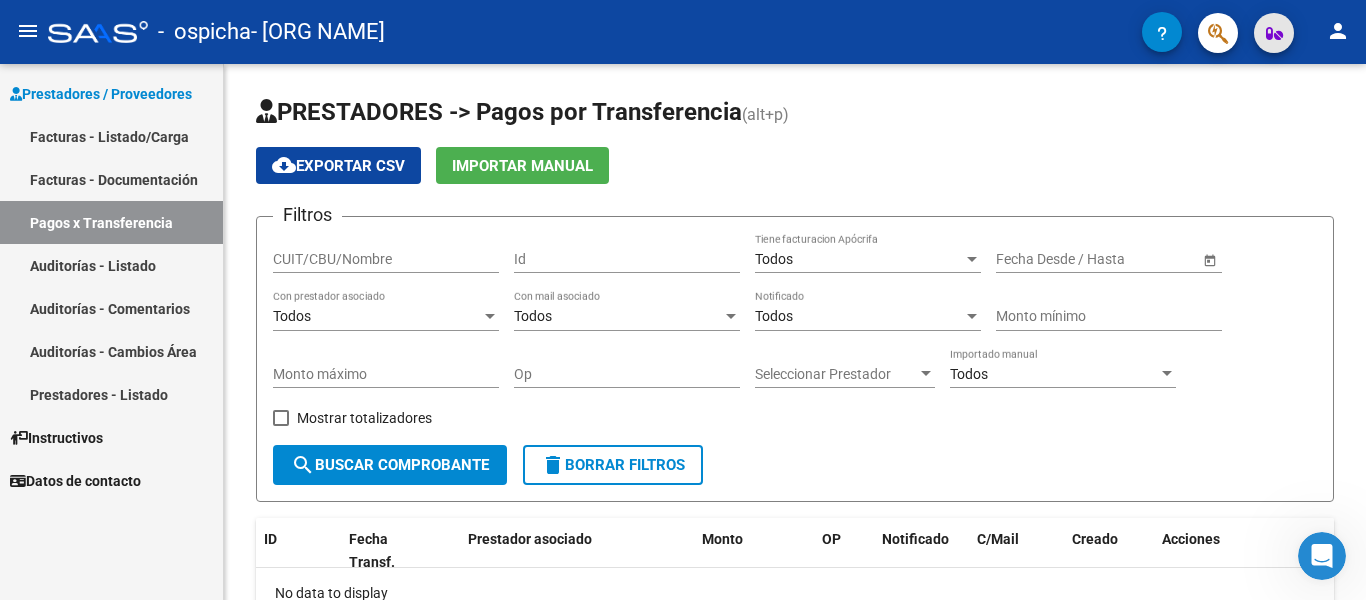 click 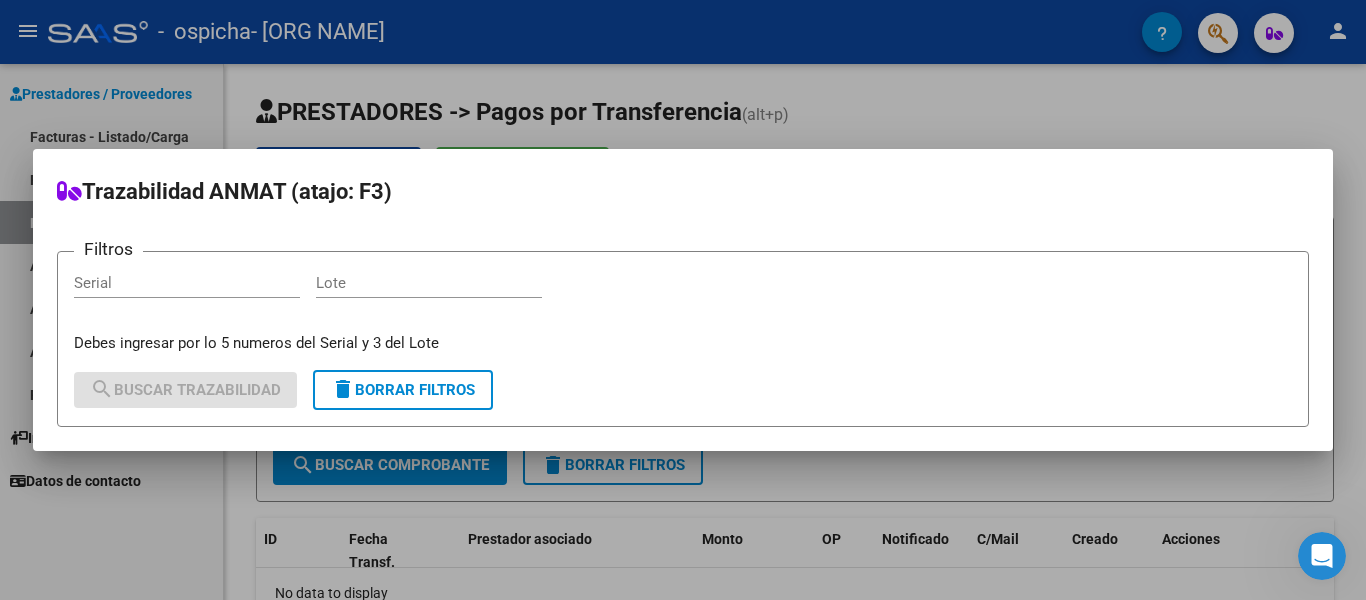 click at bounding box center (683, 300) 